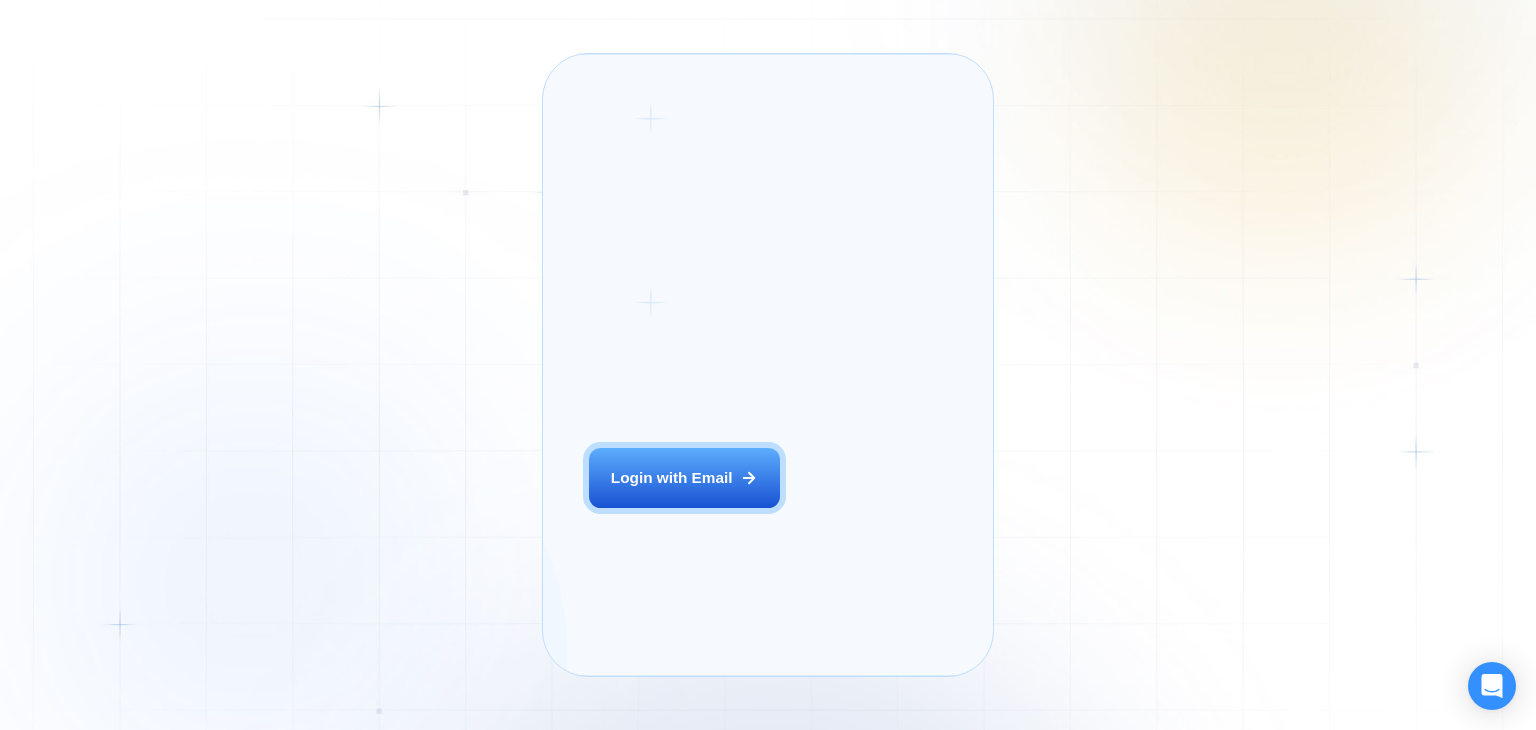 scroll, scrollTop: 0, scrollLeft: 0, axis: both 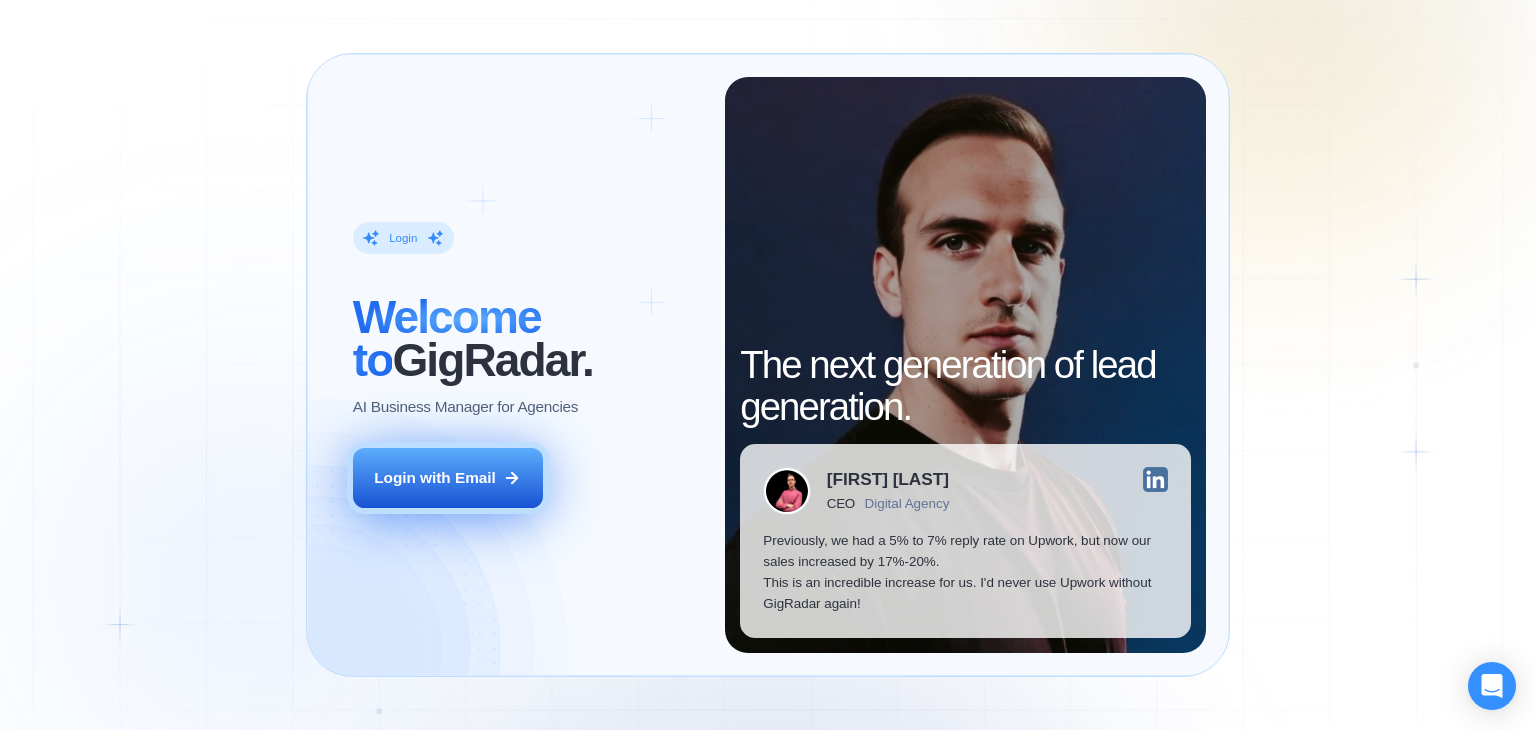 click on "Login with Email" at bounding box center [435, 477] 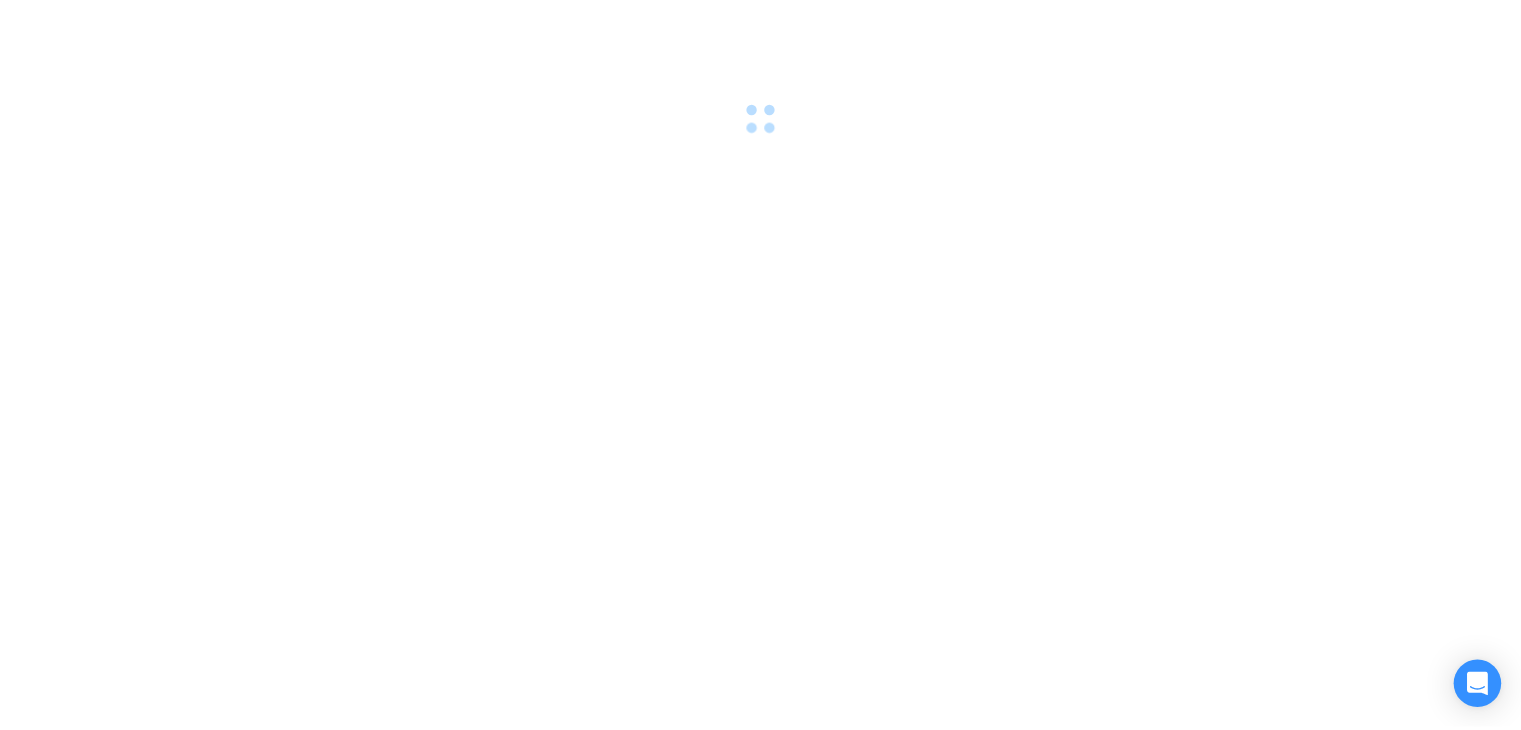 scroll, scrollTop: 0, scrollLeft: 0, axis: both 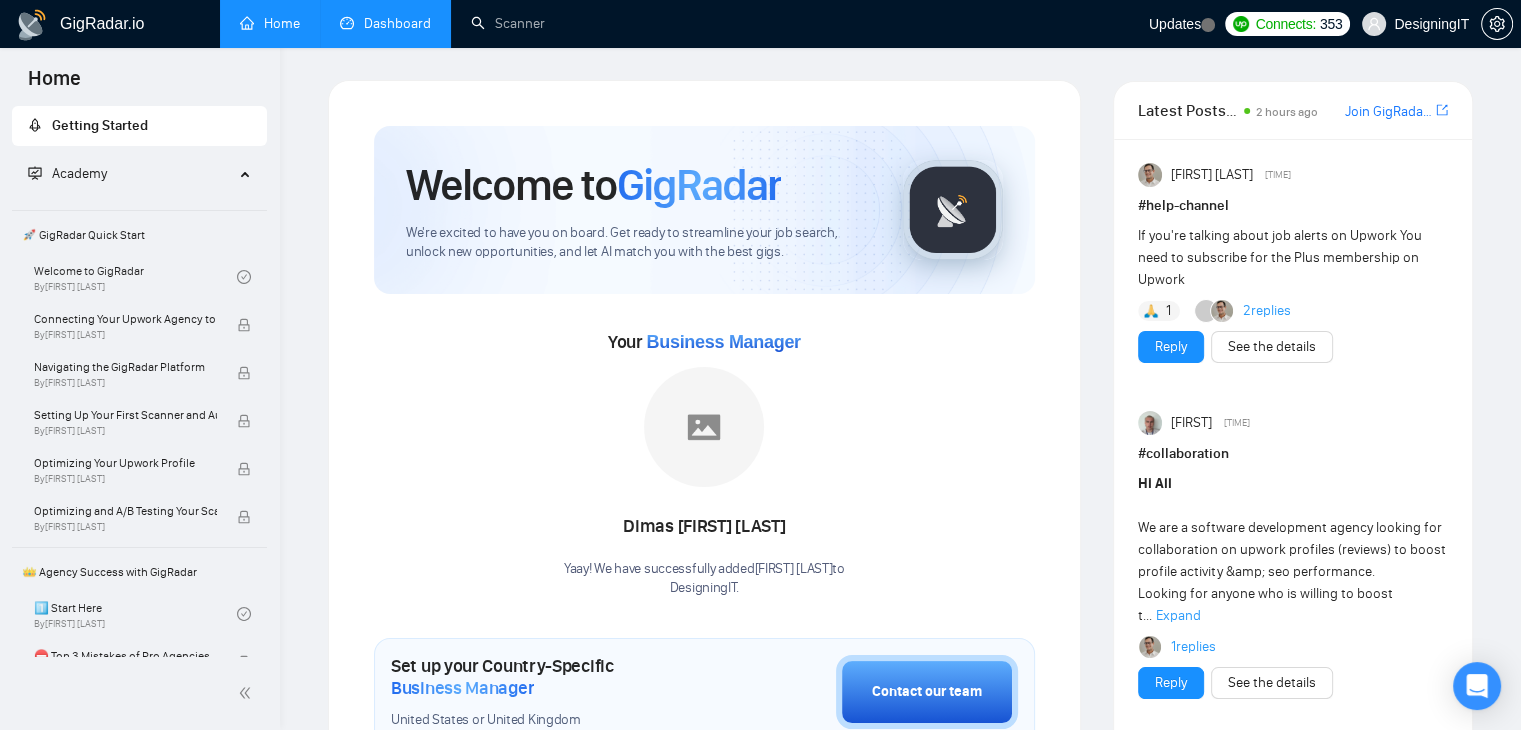 click on "Dashboard" at bounding box center (385, 23) 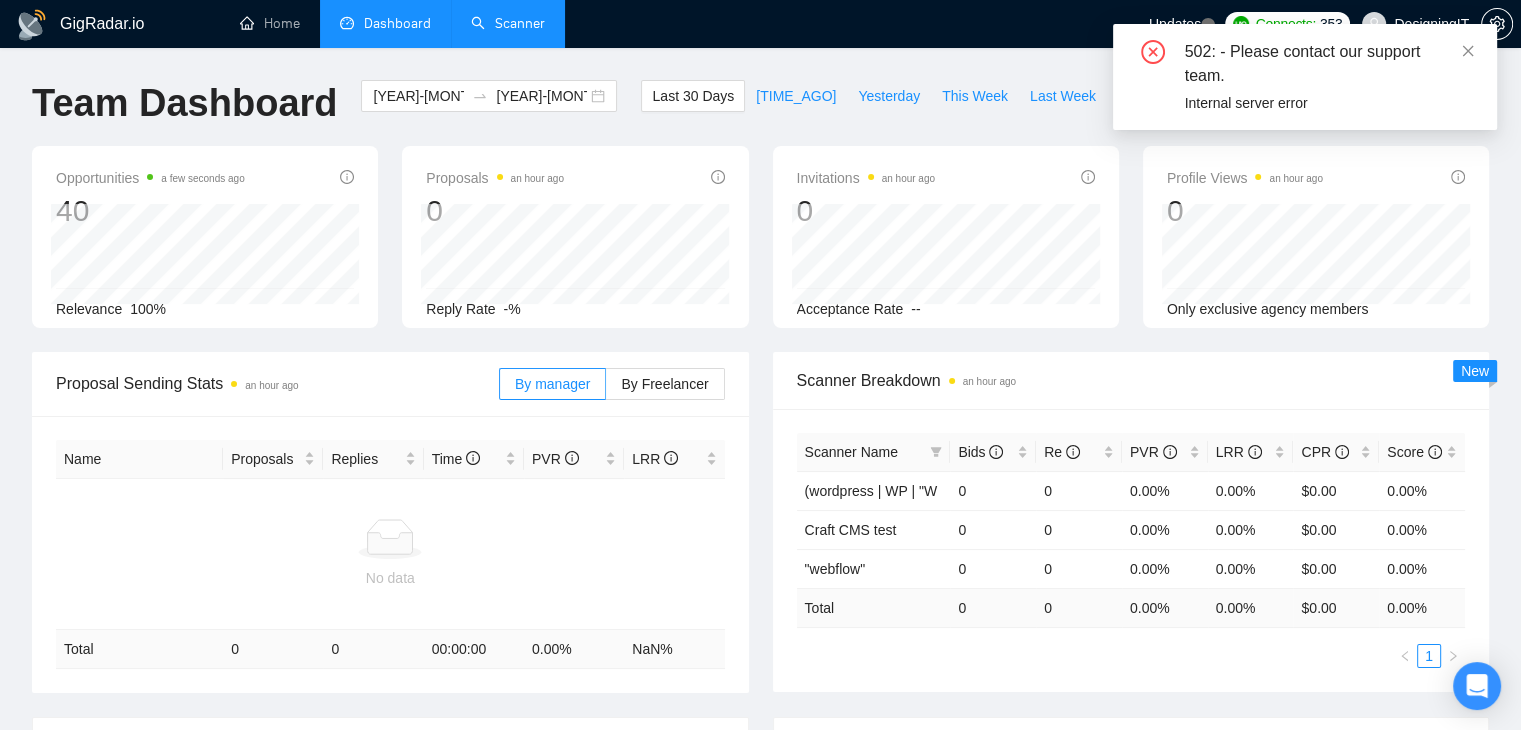 click on "Scanner" at bounding box center [508, 23] 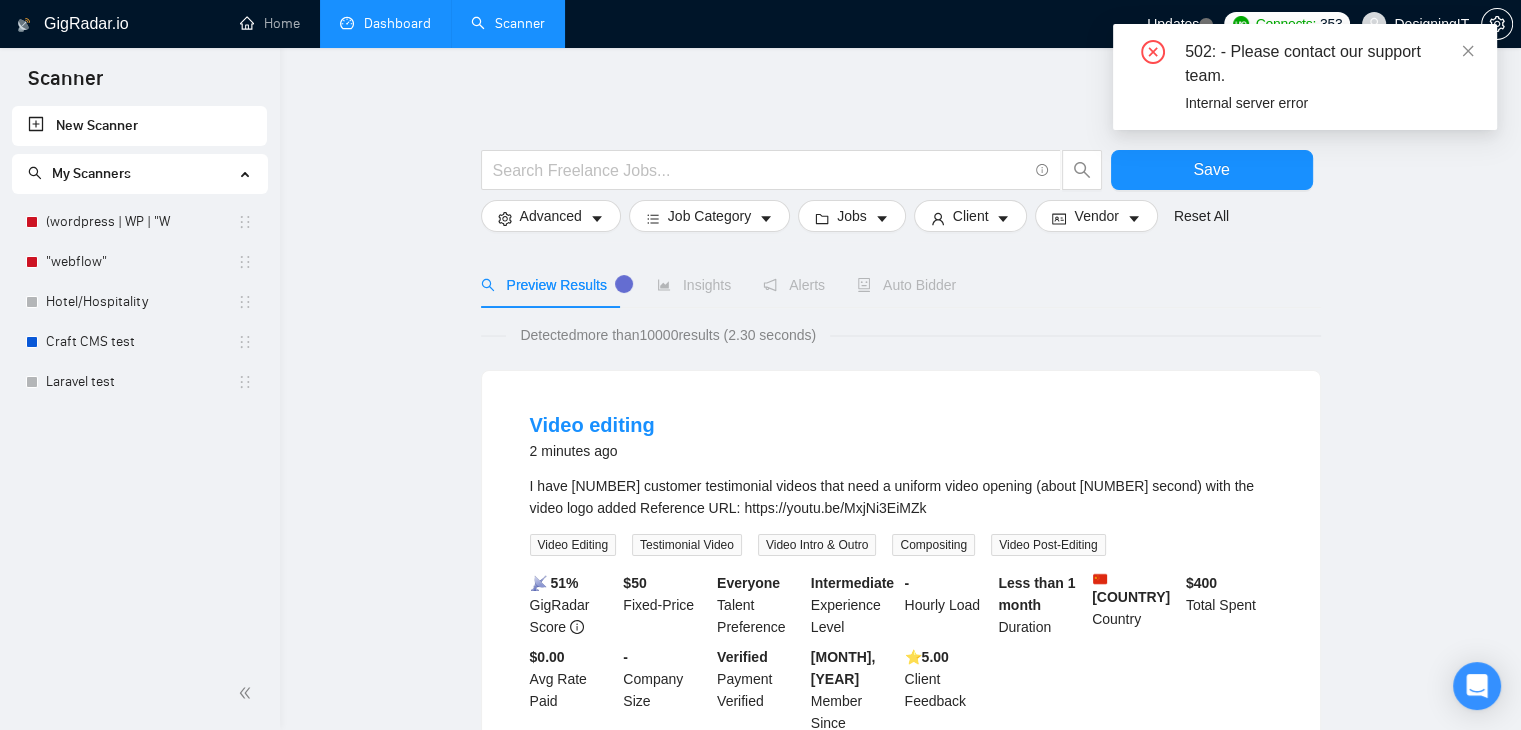 click on "502:  - Please contact our support team." at bounding box center [1329, 64] 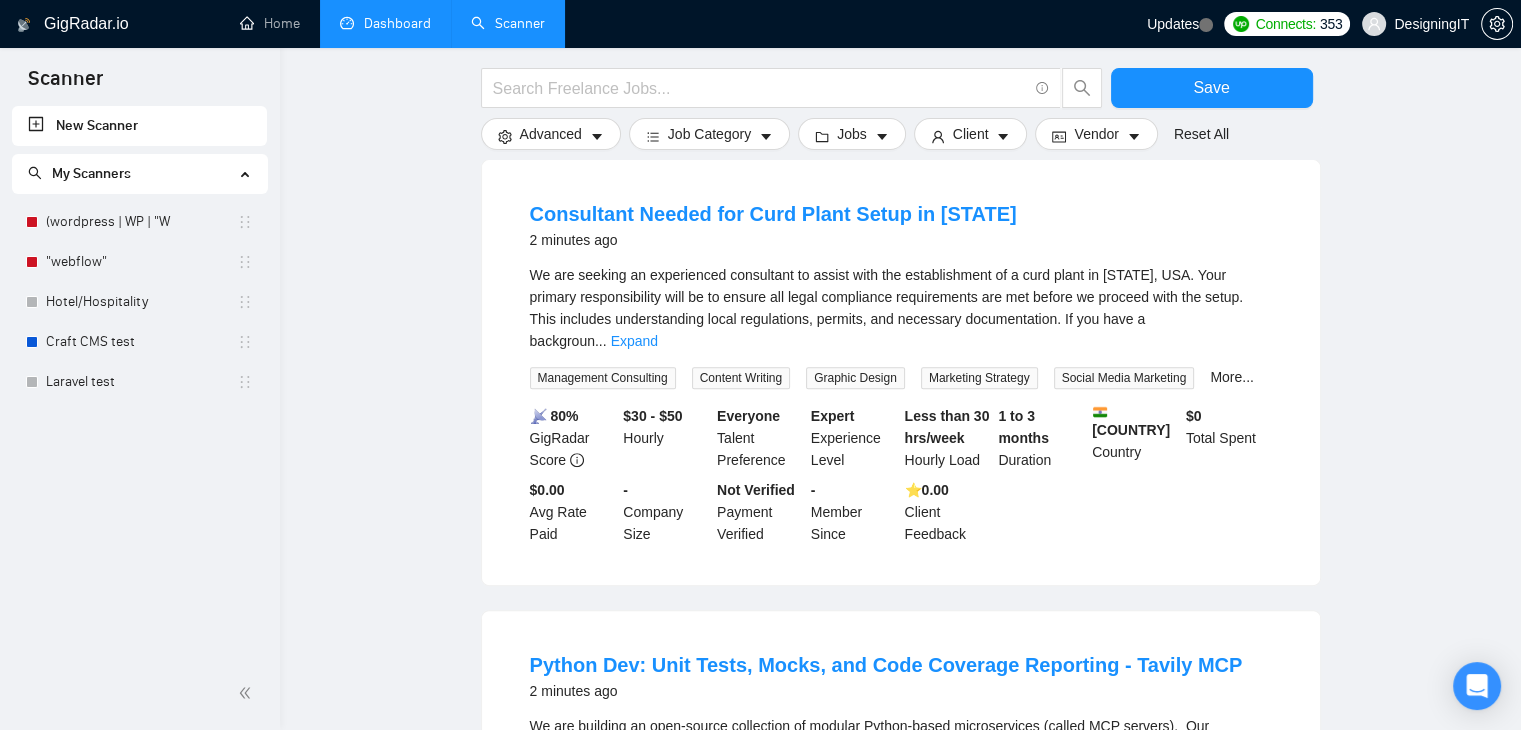 scroll, scrollTop: 518, scrollLeft: 0, axis: vertical 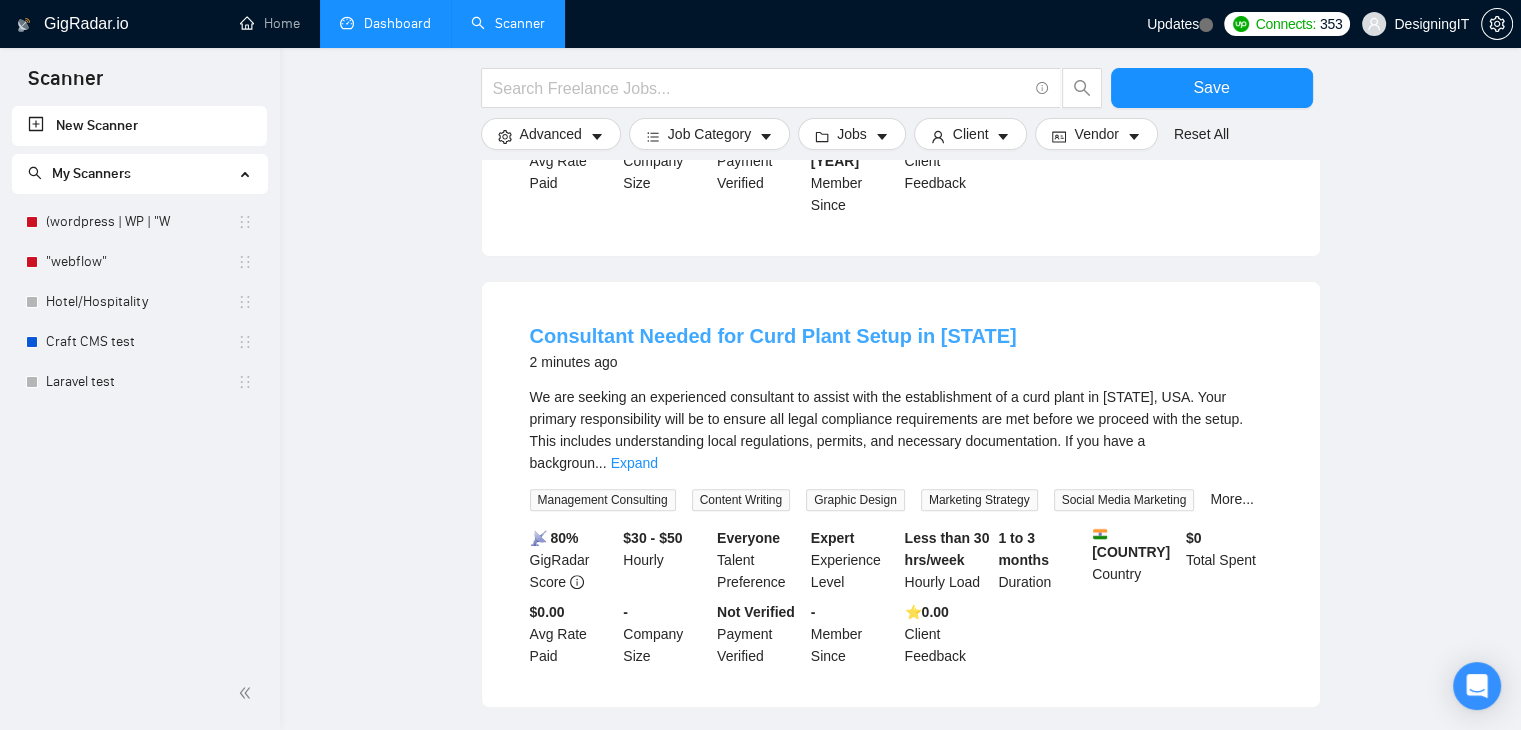 click on "Consultant Needed for Curd Plant Setup in [STATE]" at bounding box center [773, 336] 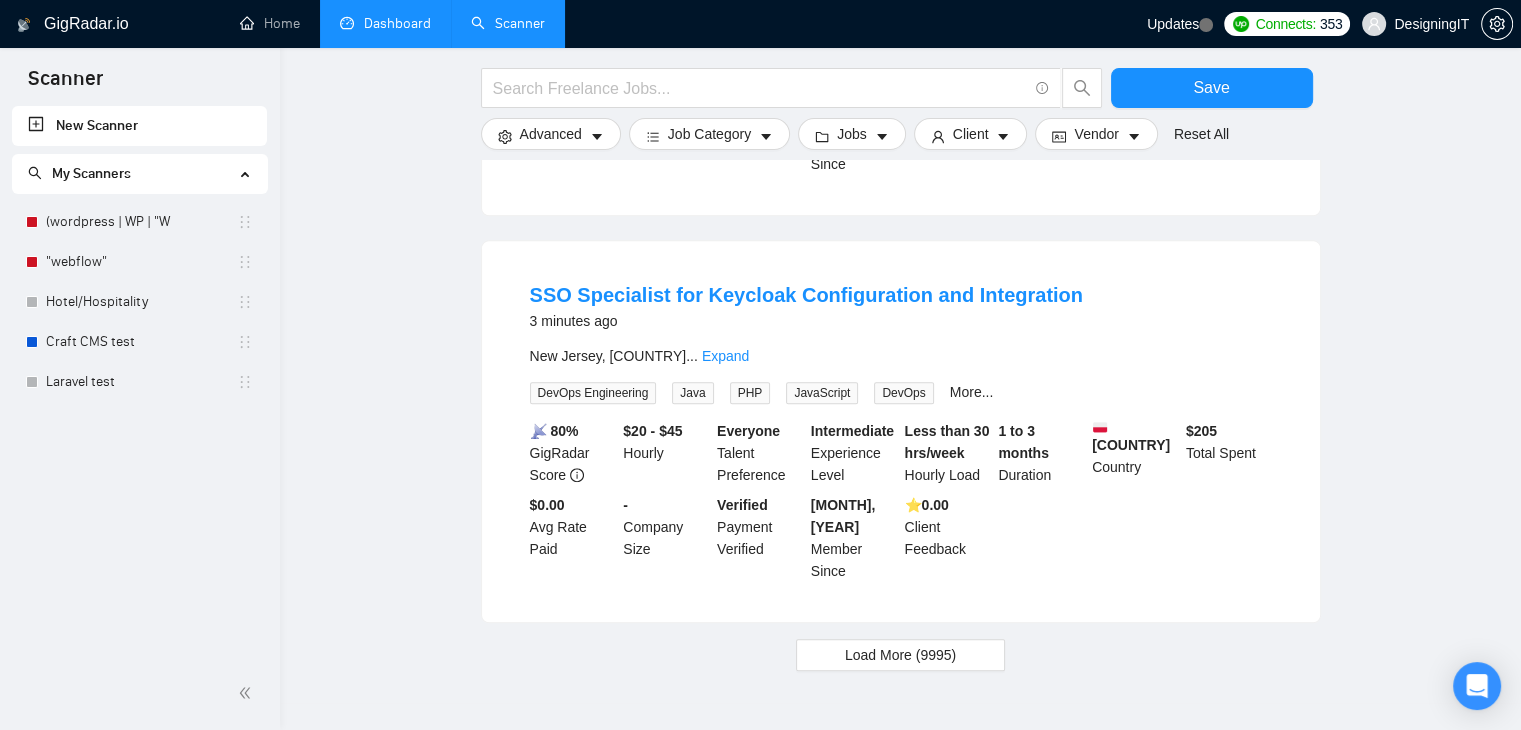scroll, scrollTop: 1718, scrollLeft: 0, axis: vertical 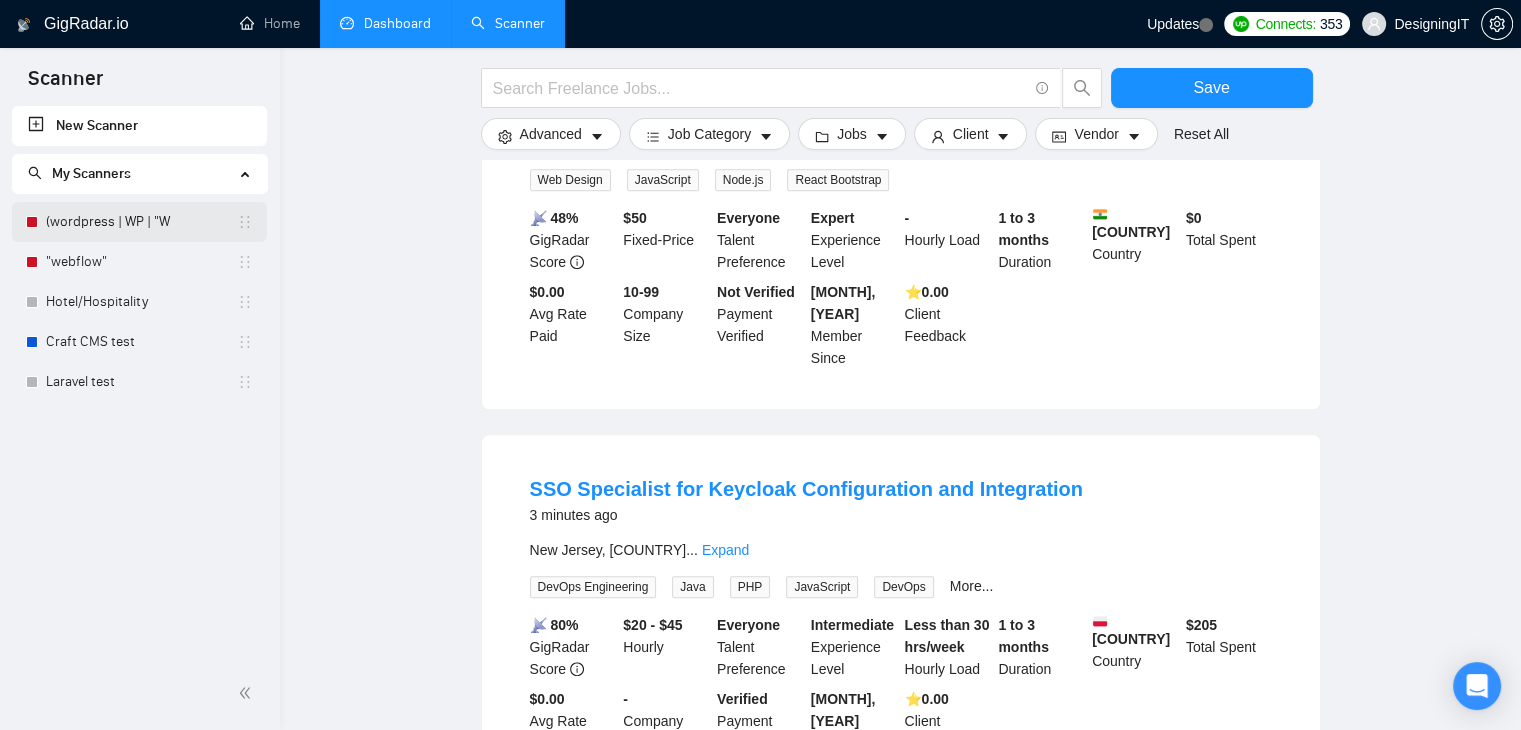click on "(wordpress | WP | "W" at bounding box center [141, 222] 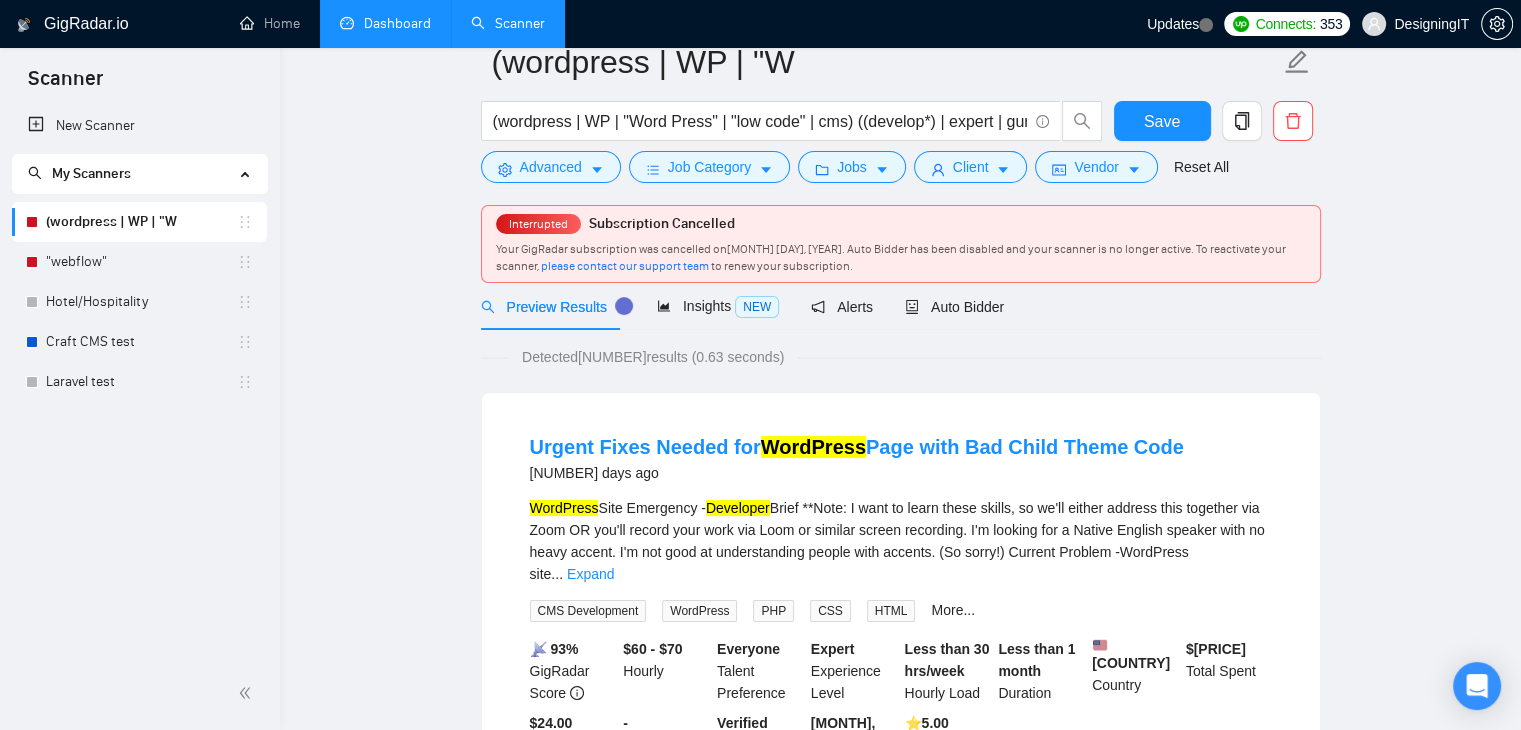scroll, scrollTop: 0, scrollLeft: 0, axis: both 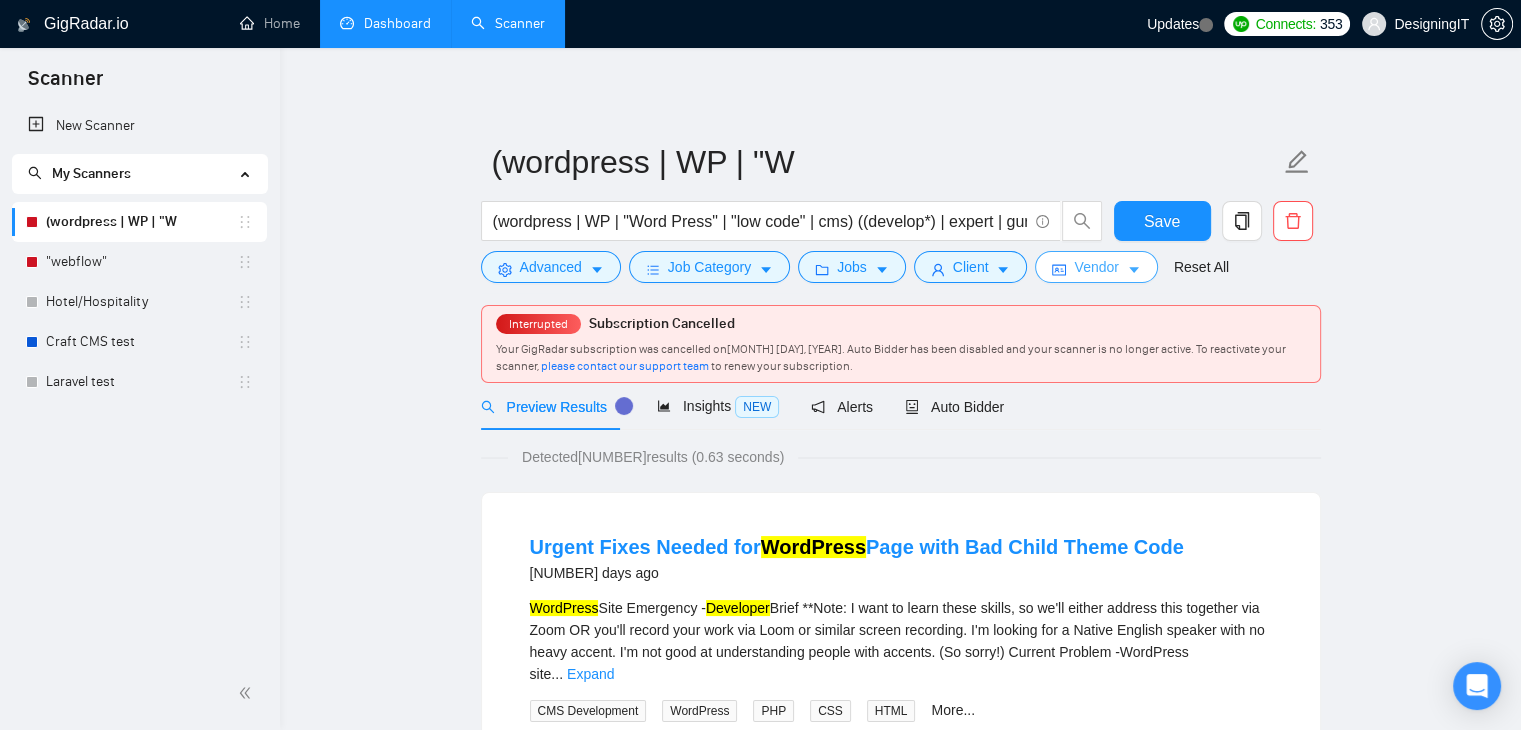 click 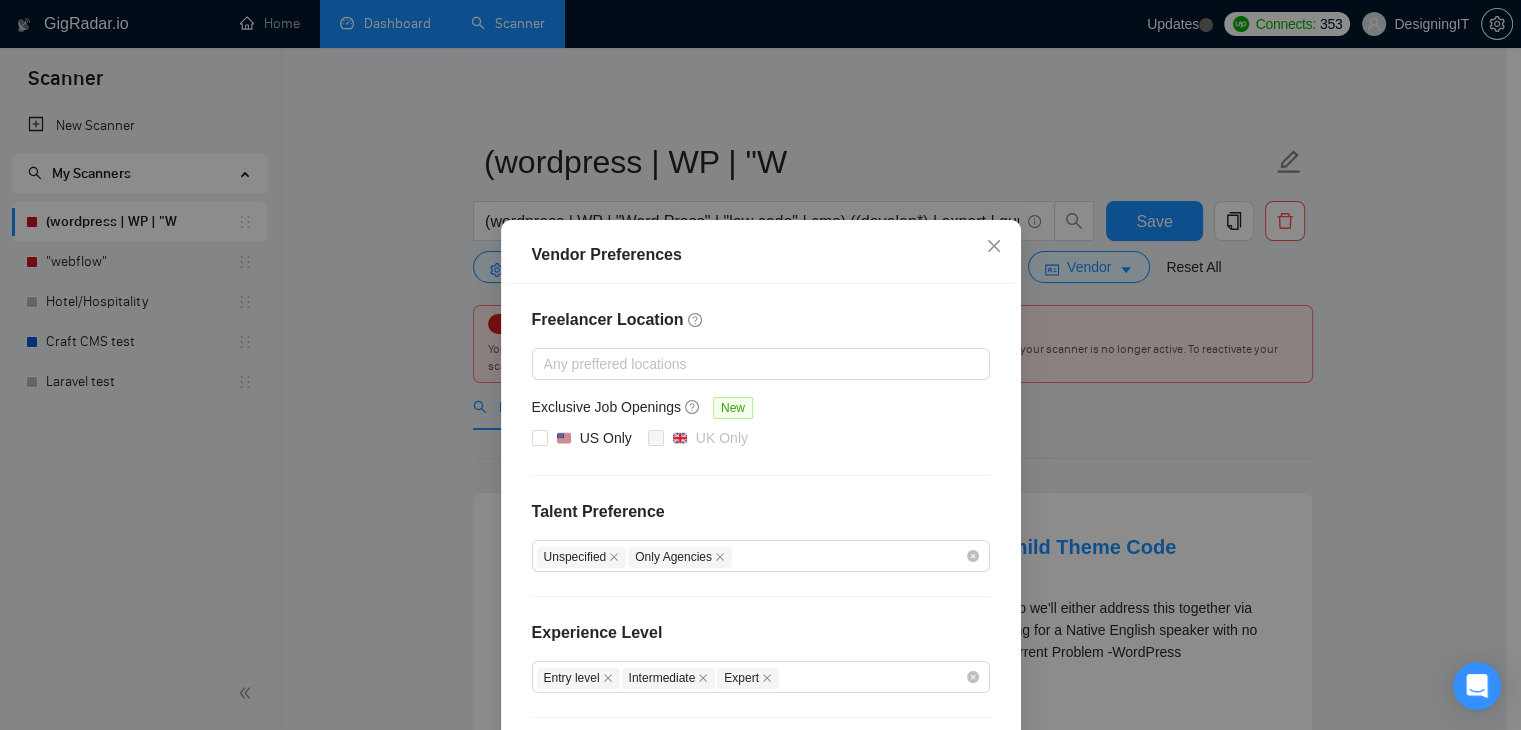 click on "United States United Kingdom" at bounding box center (760, 365) 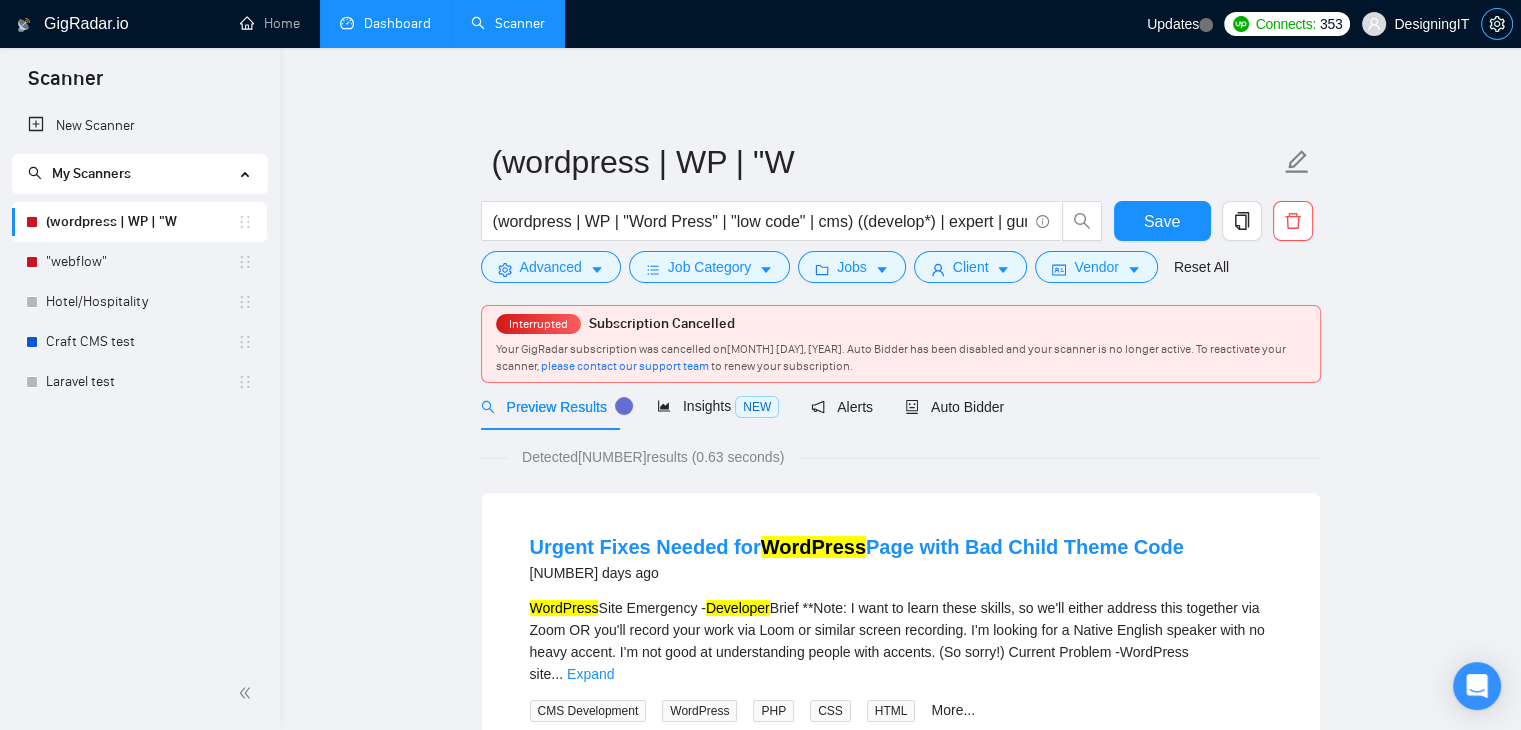 click 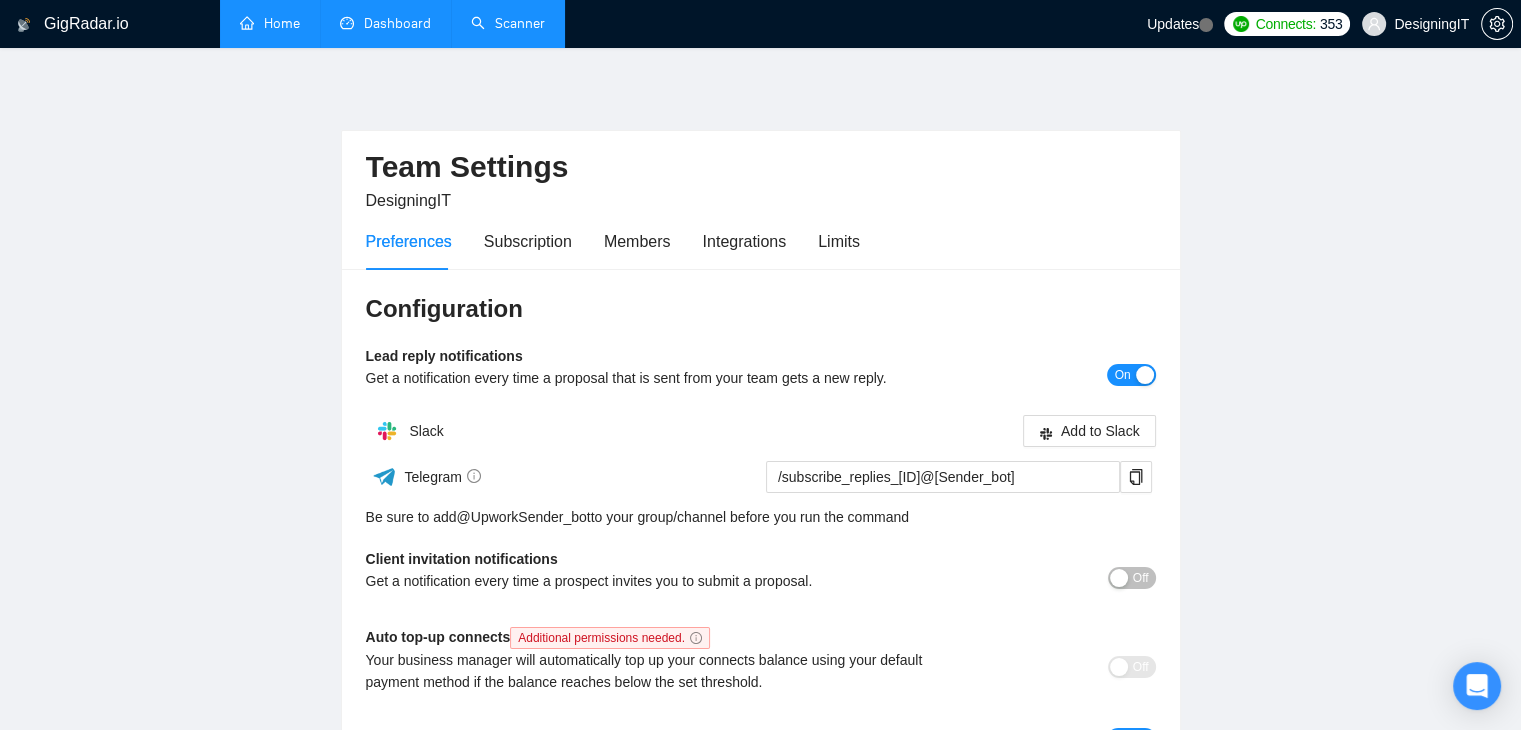 click on "Home" at bounding box center (270, 23) 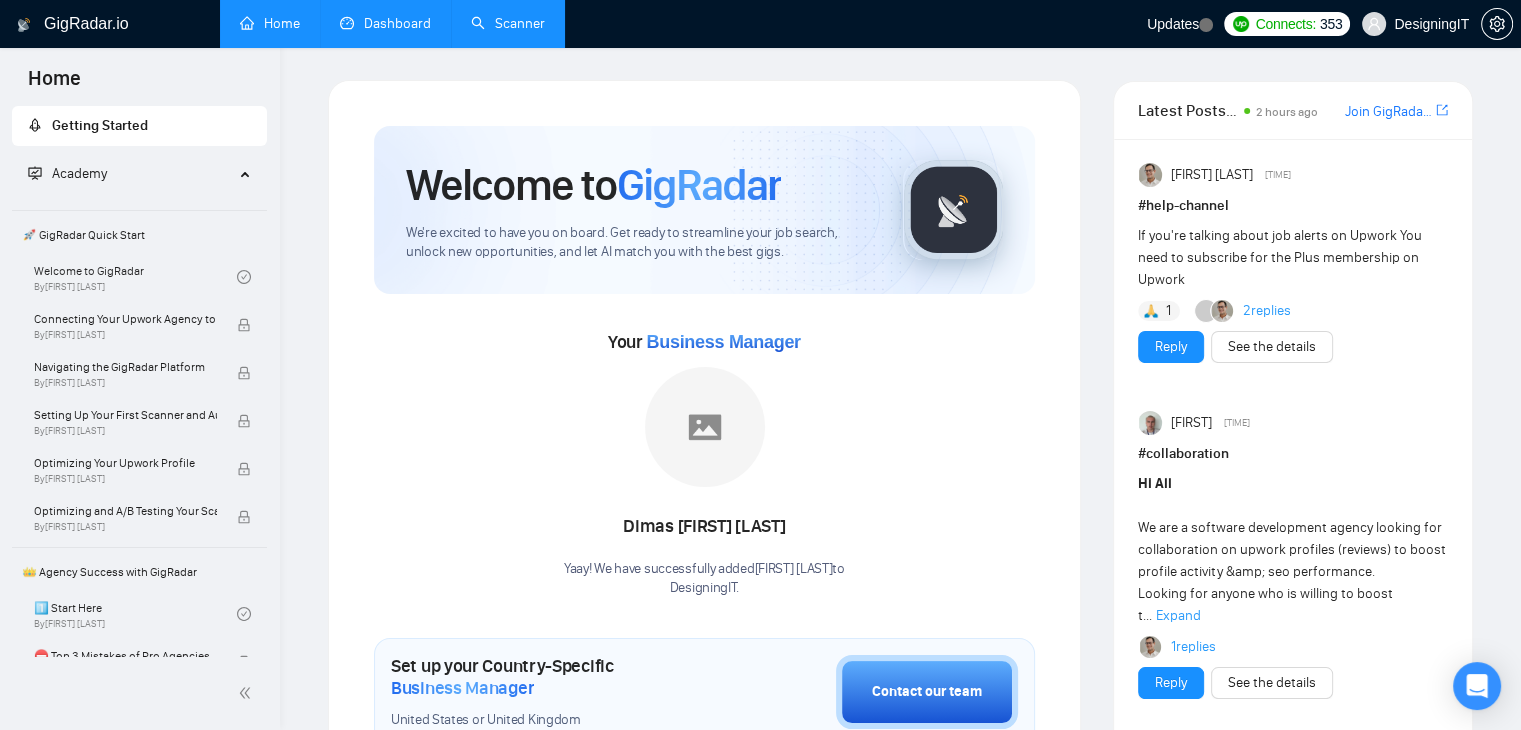 click on "GigRadar.io" at bounding box center [86, 24] 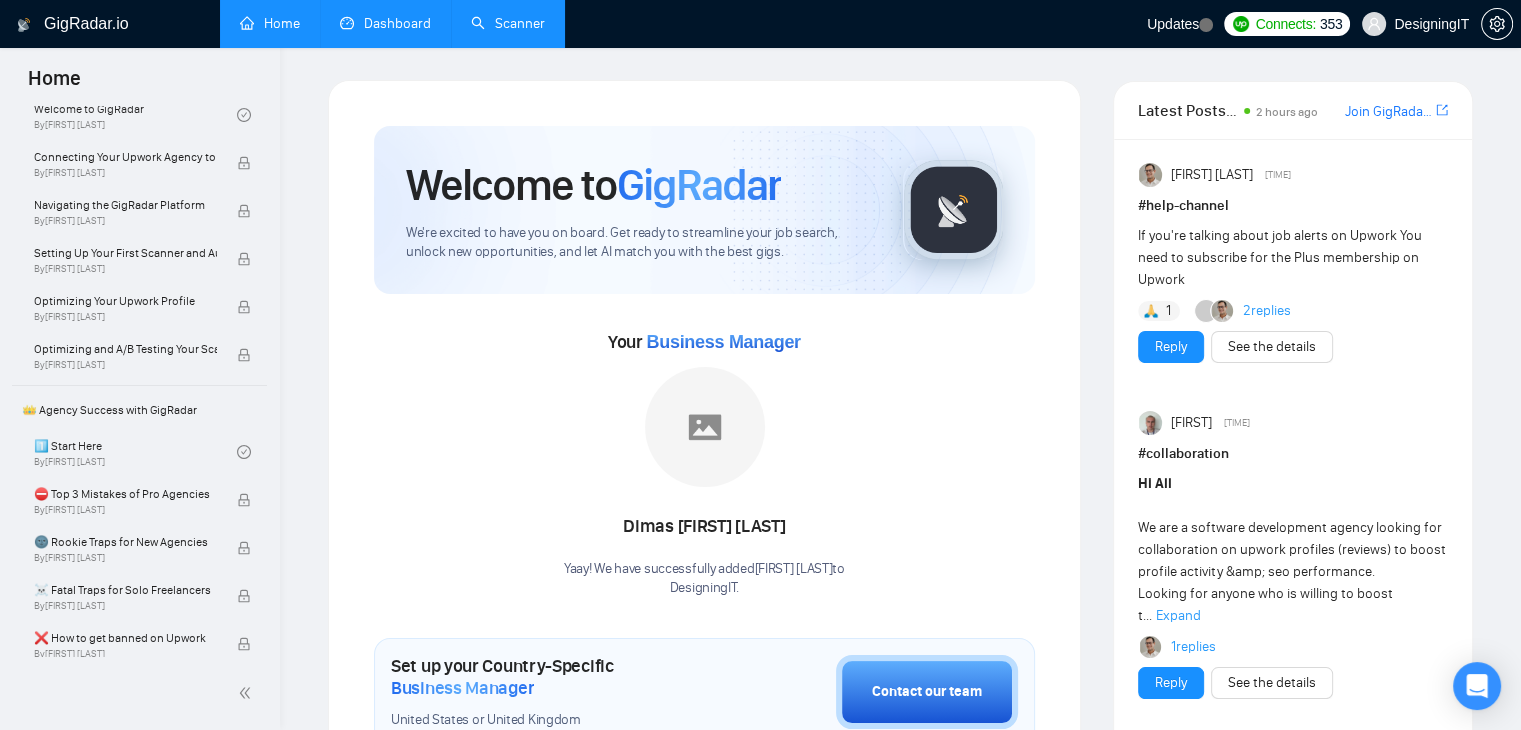 scroll, scrollTop: 315, scrollLeft: 0, axis: vertical 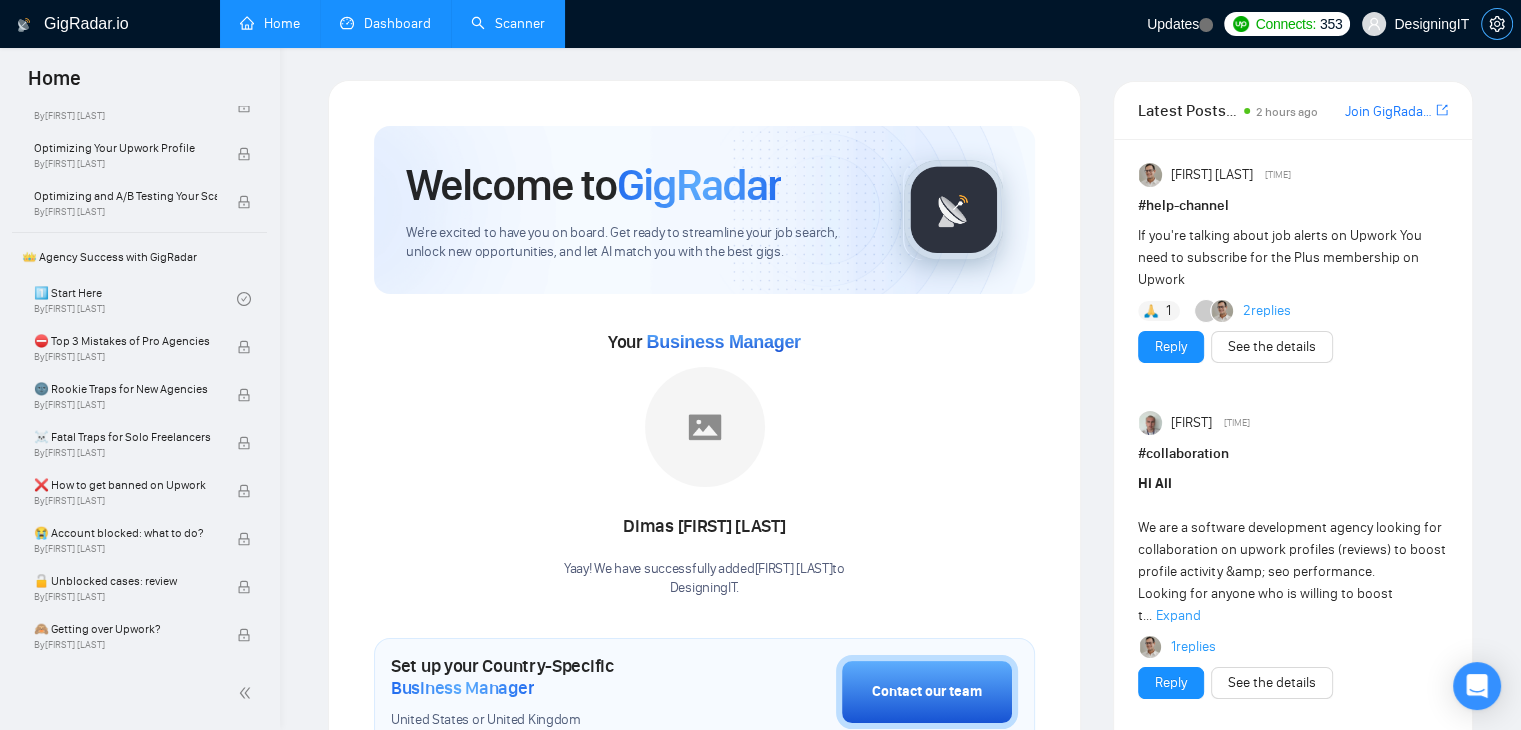 click 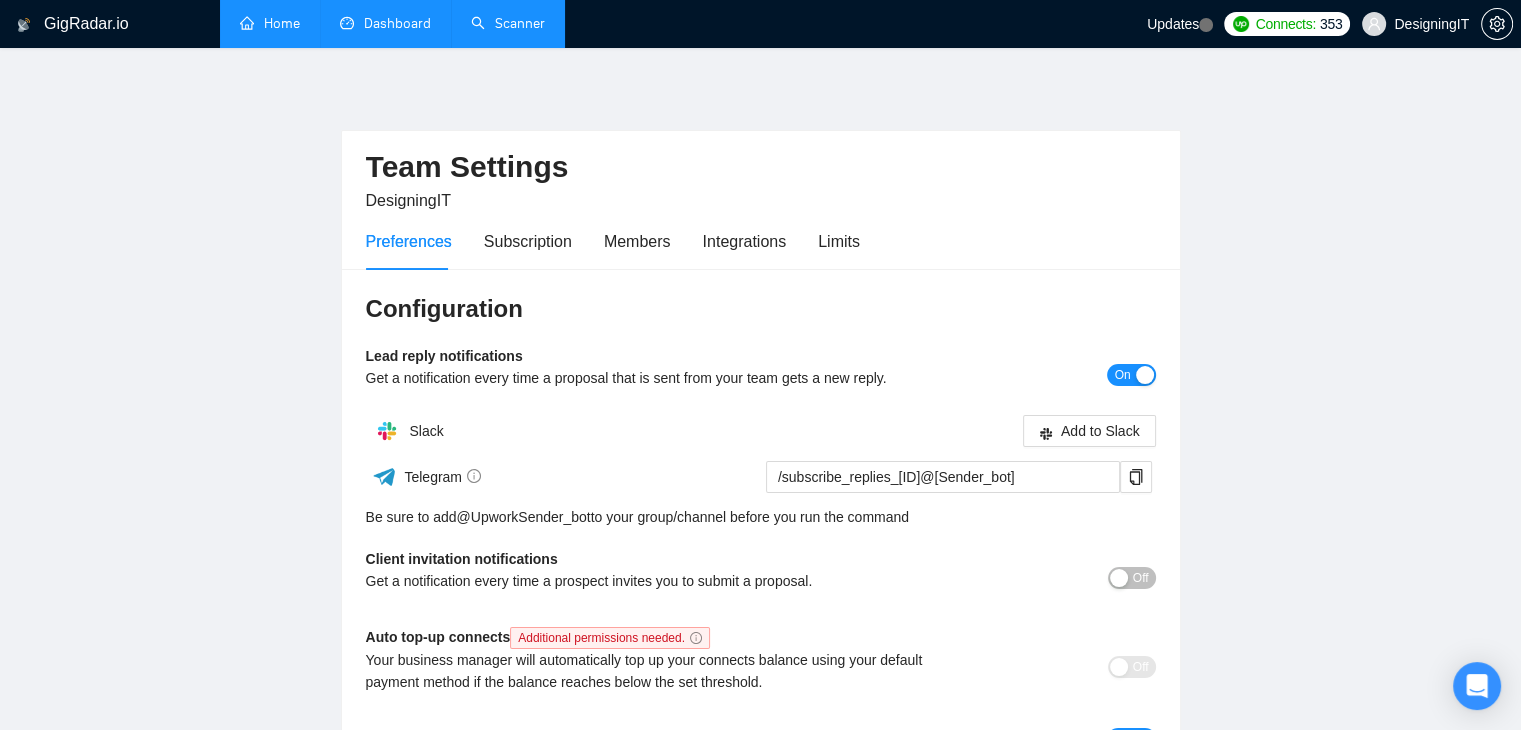 click on "Dashboard" at bounding box center [385, 23] 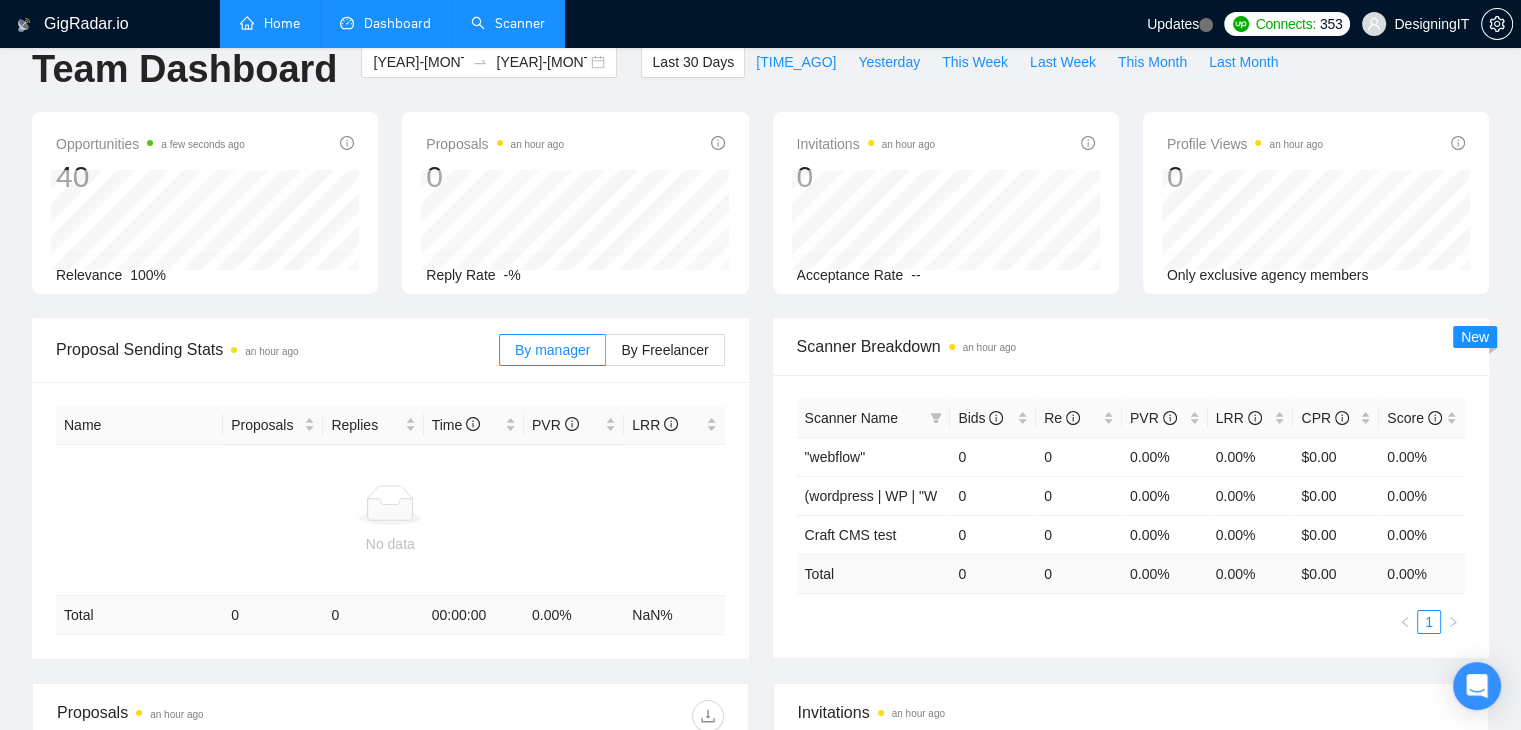 scroll, scrollTop: 0, scrollLeft: 0, axis: both 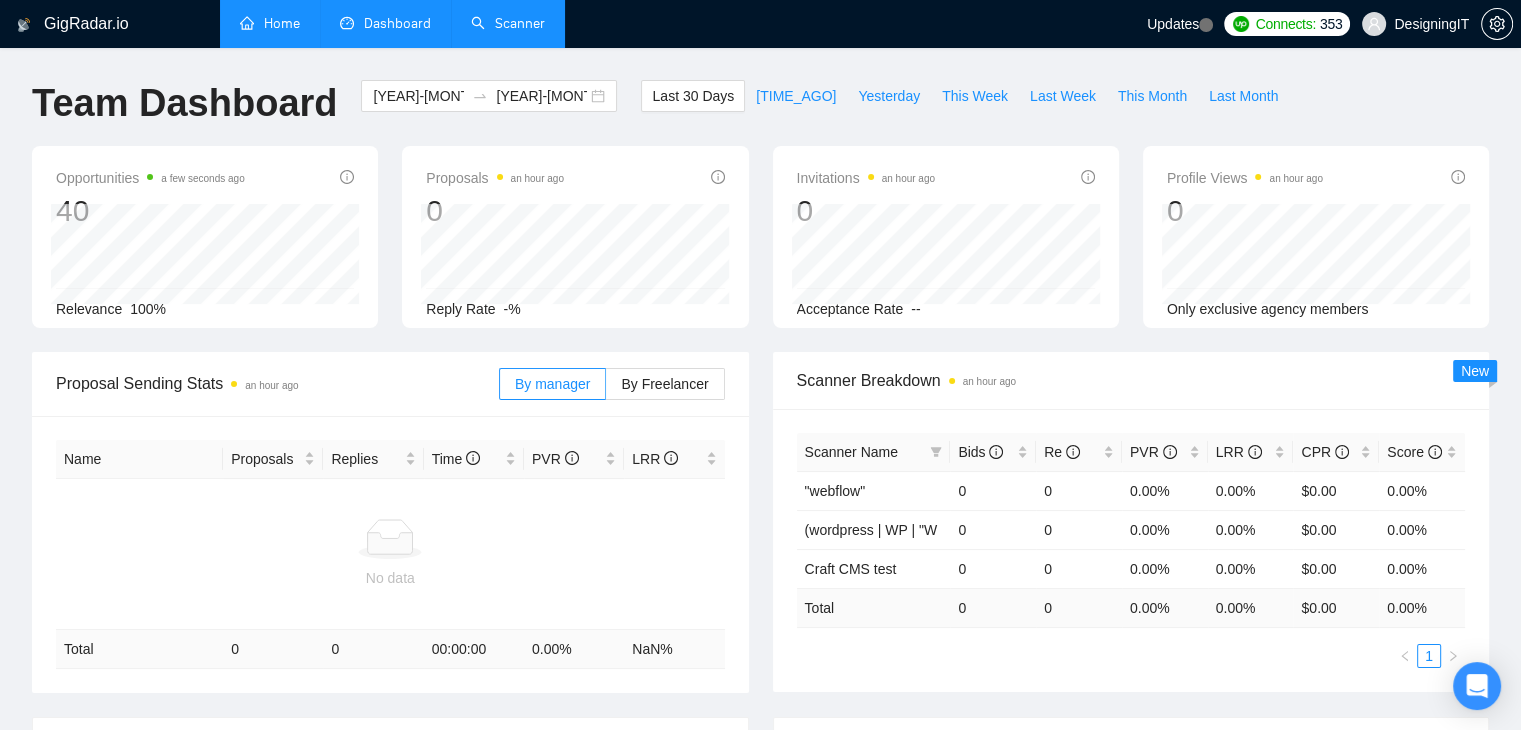 click on "Scanner" at bounding box center [508, 23] 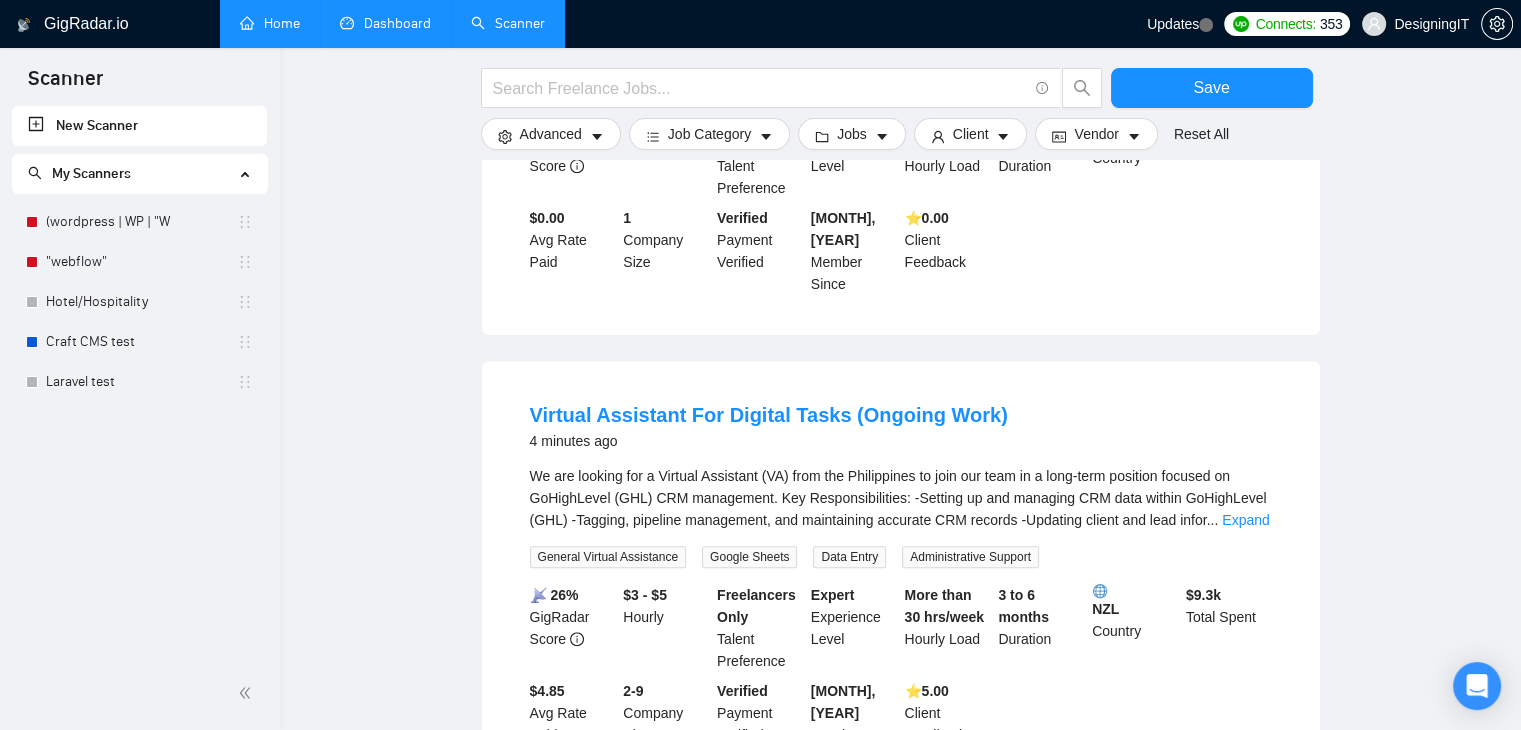 scroll, scrollTop: 1000, scrollLeft: 0, axis: vertical 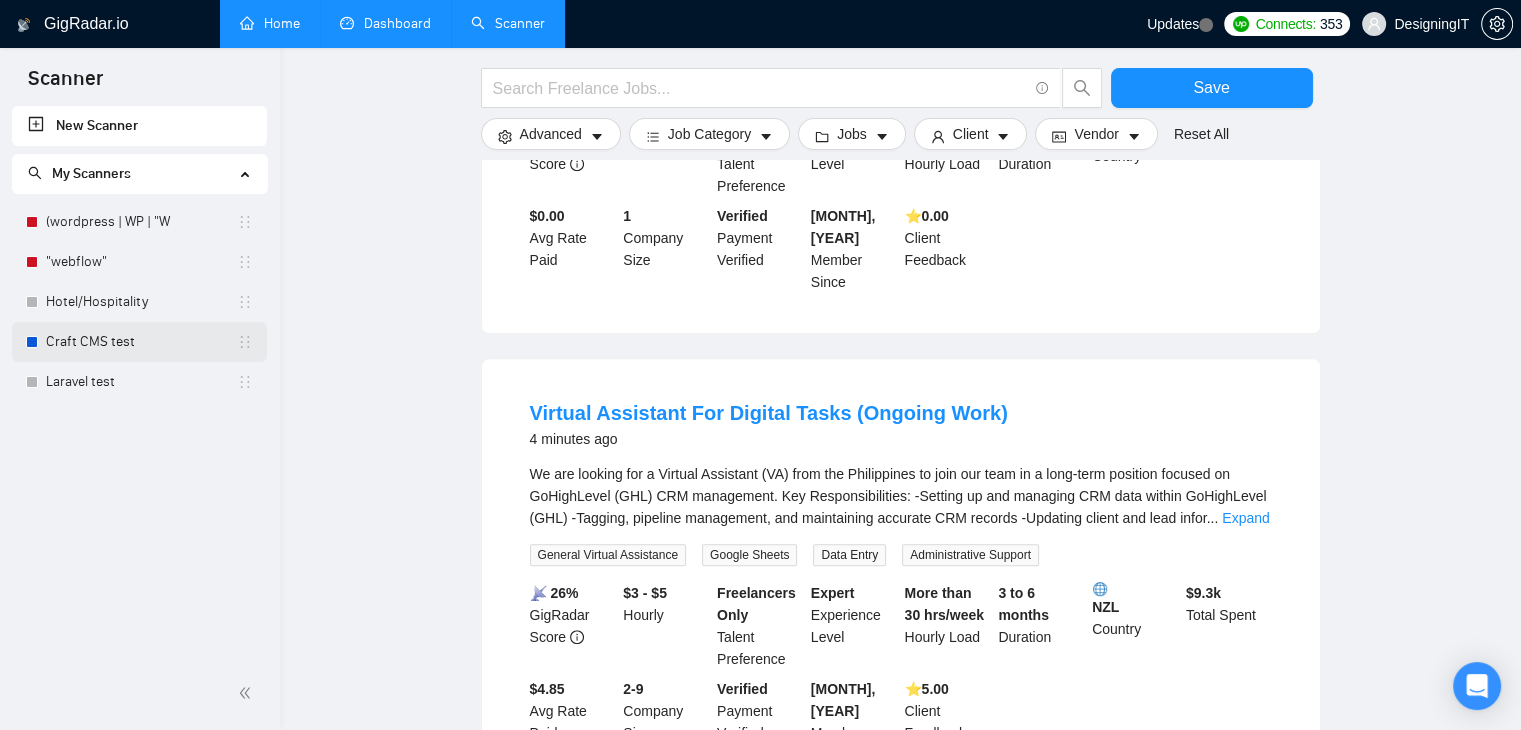 click on "Craft CMS test" at bounding box center [141, 342] 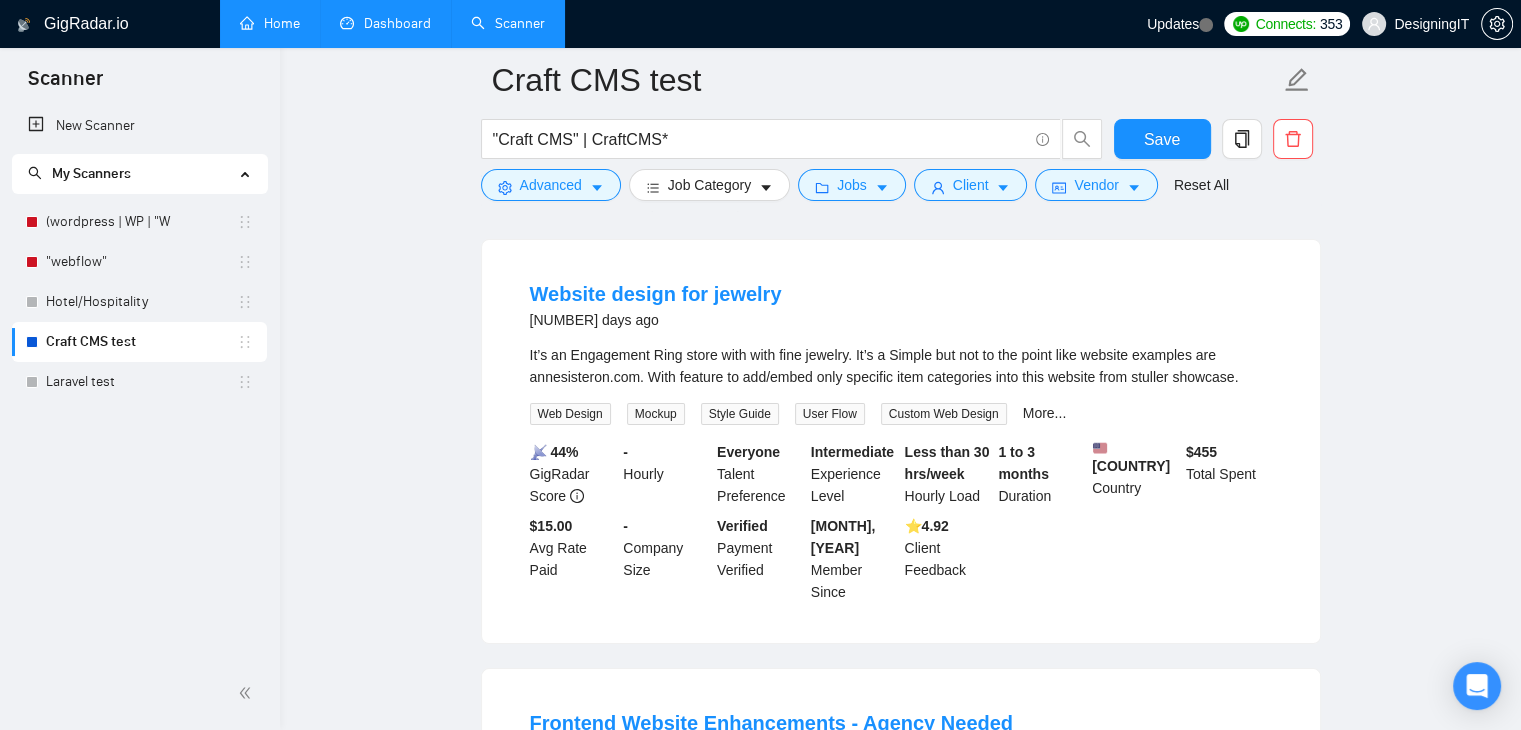 scroll, scrollTop: 0, scrollLeft: 0, axis: both 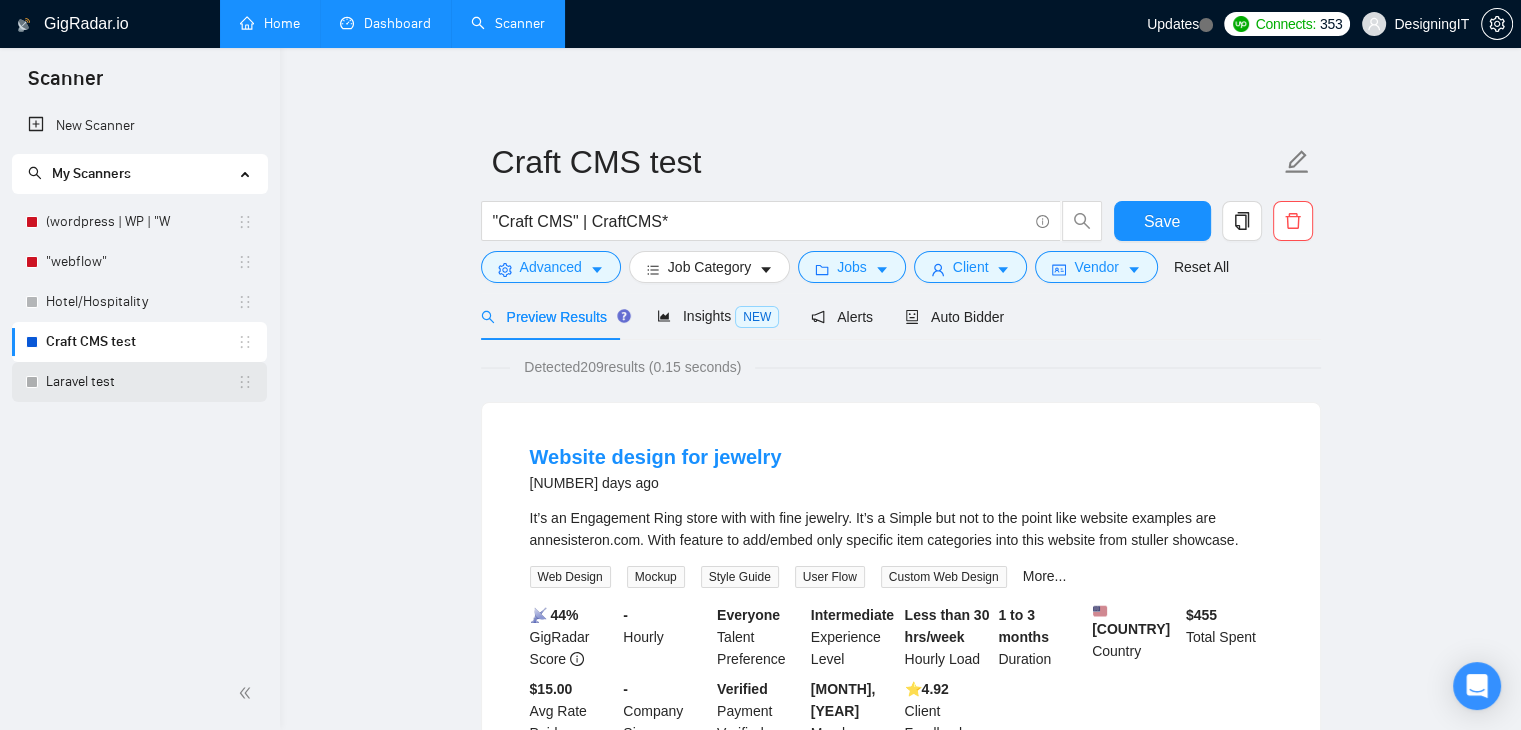 click on "Laravel test" at bounding box center (141, 382) 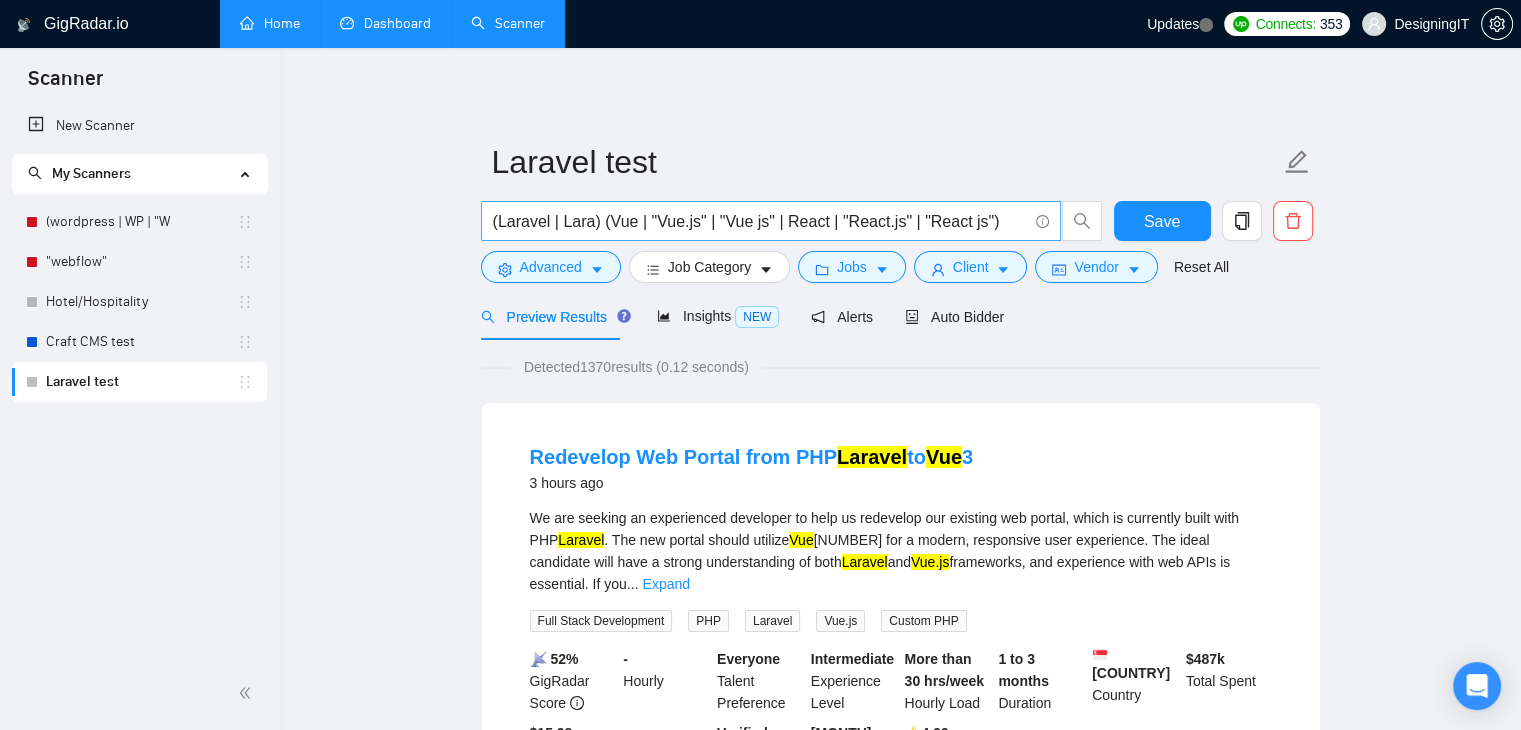 click on "(Laravel | Lara) (Vue | "Vue.js" | "Vue js" | React | "React.js" | "React js")" at bounding box center [760, 221] 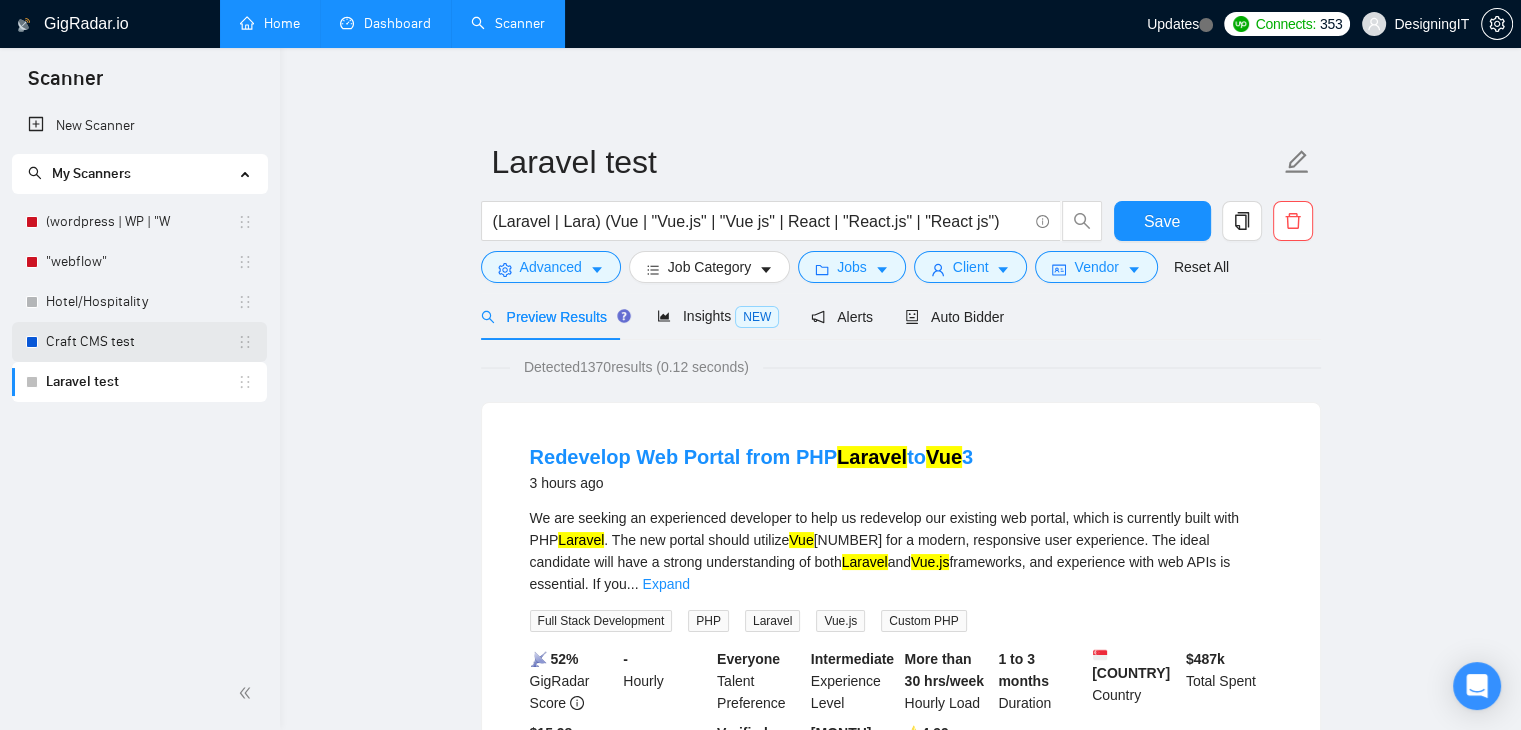 click on "Craft CMS test" at bounding box center (141, 342) 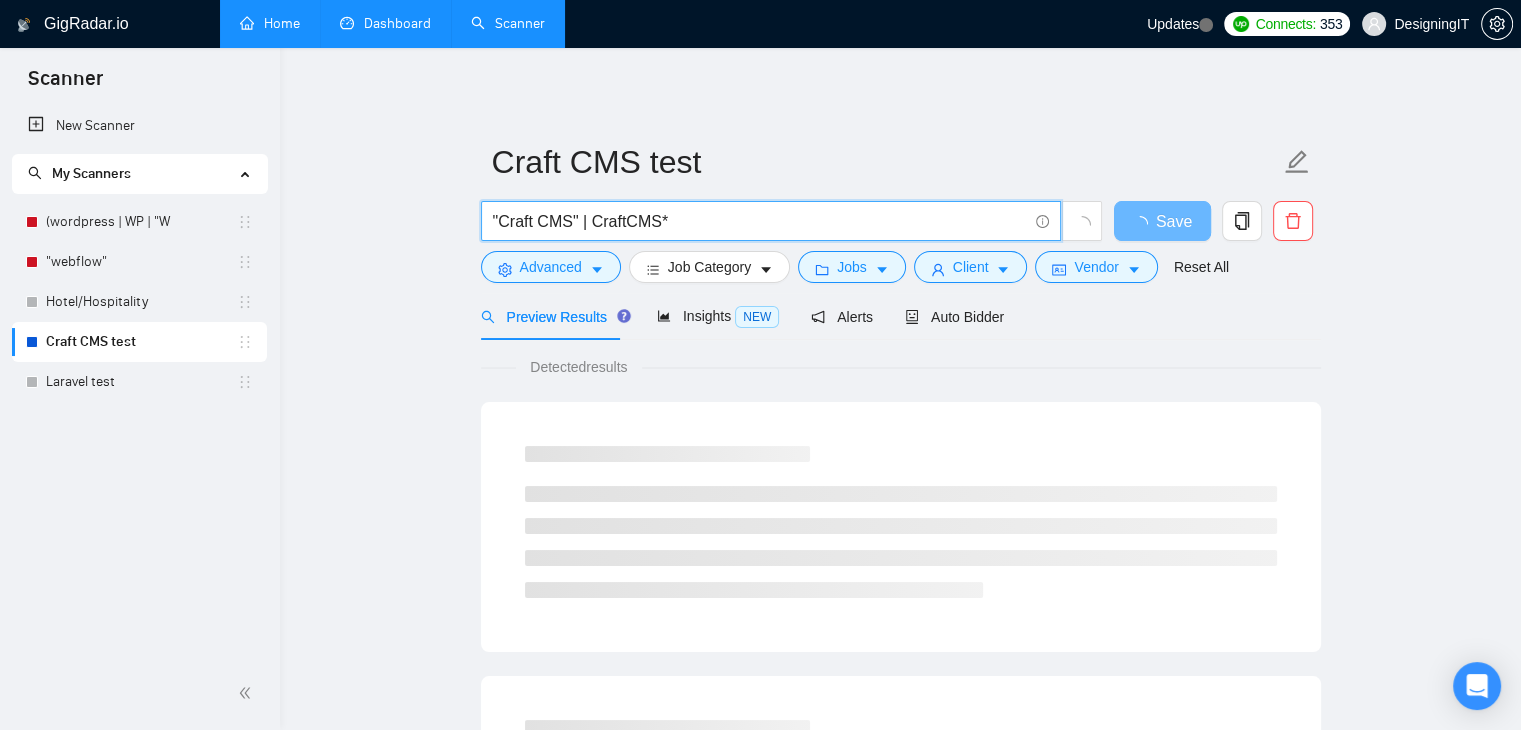 click on ""Craft CMS" | CraftCMS*" at bounding box center (760, 221) 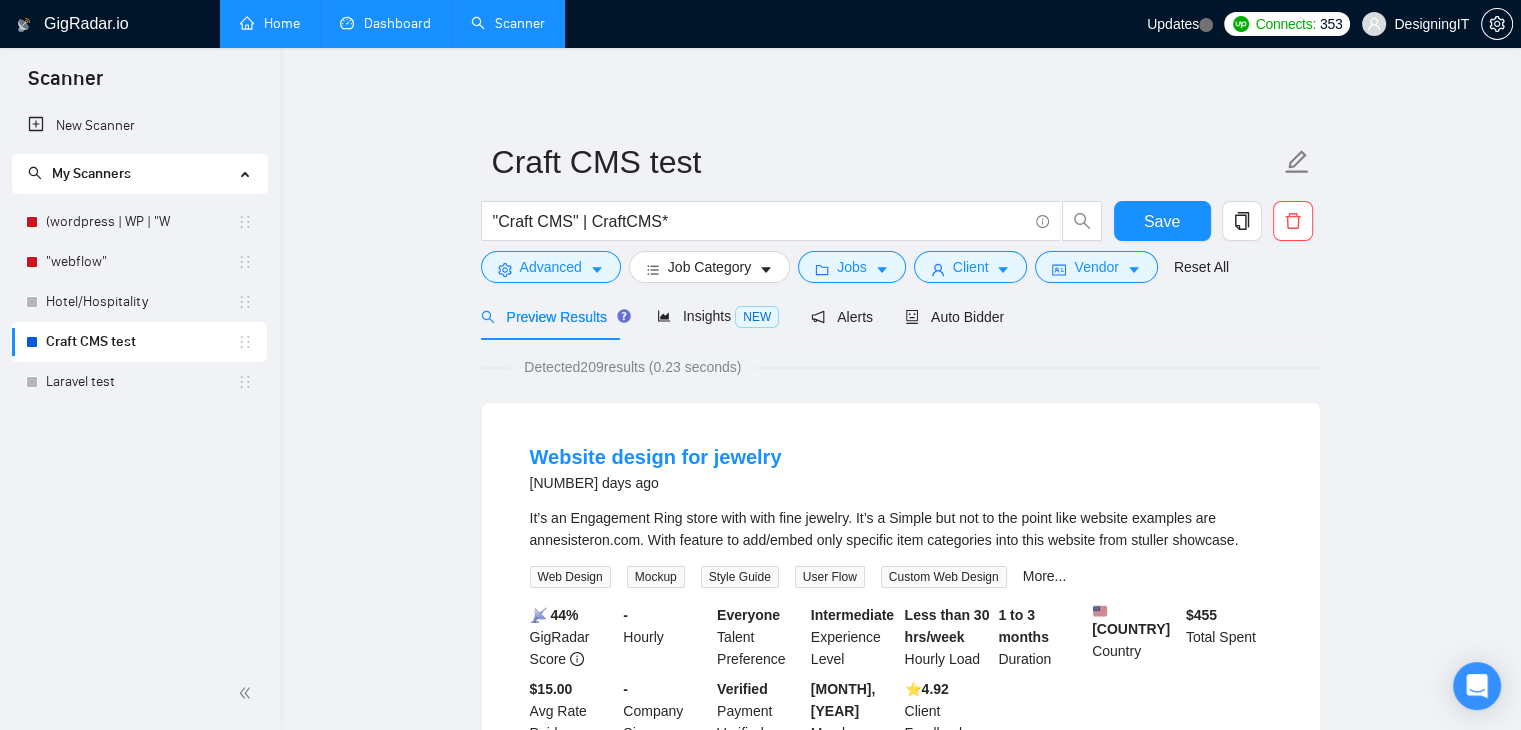 click on "United States" at bounding box center [900, 2581] 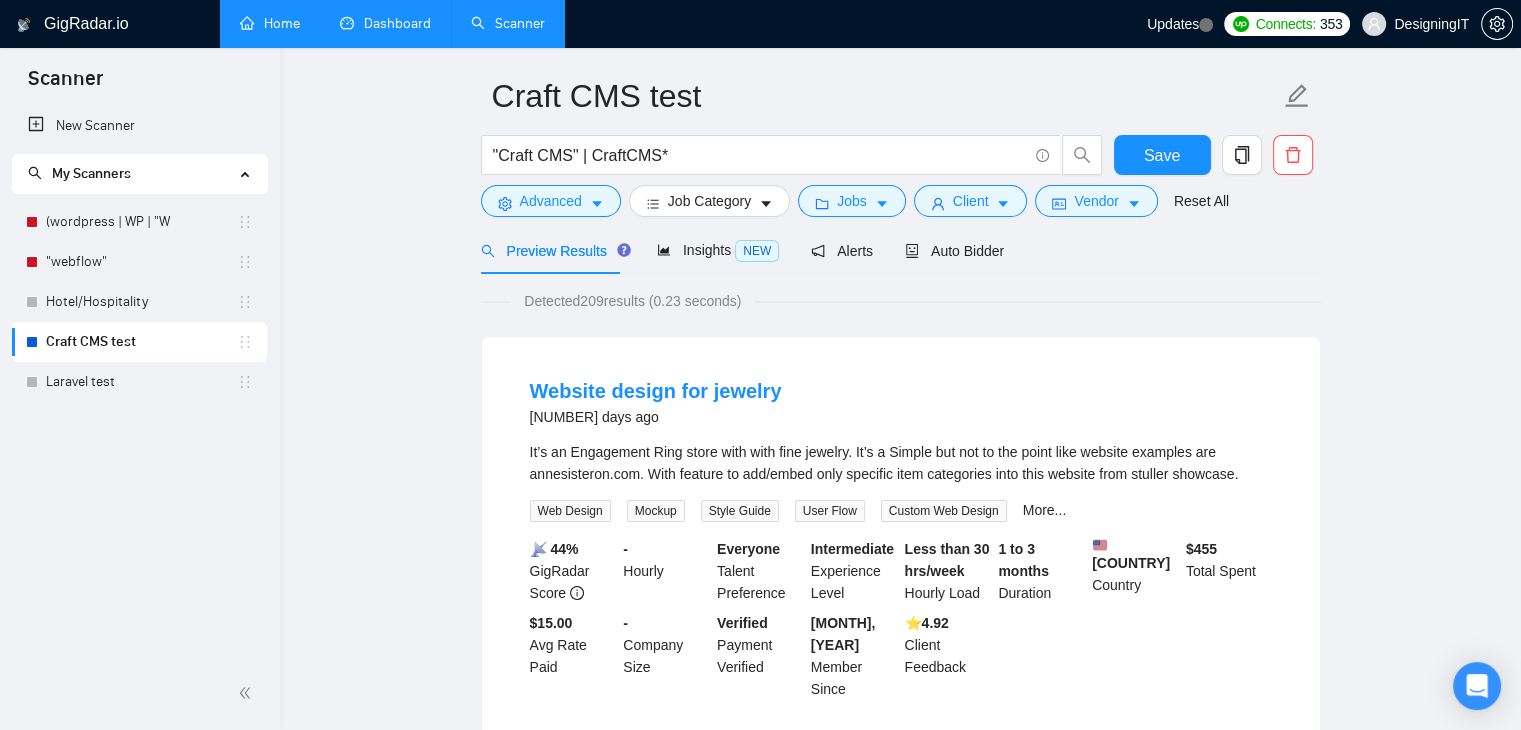 scroll, scrollTop: 100, scrollLeft: 0, axis: vertical 